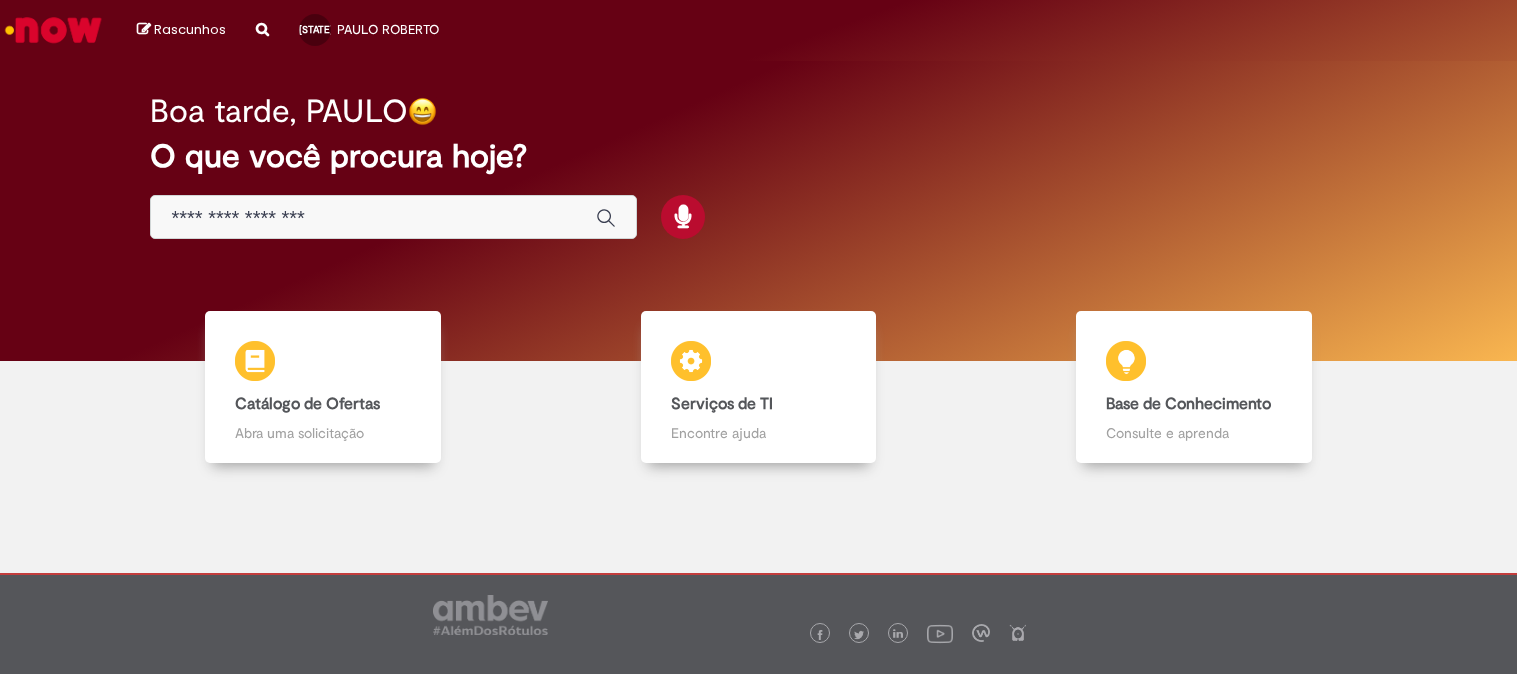 scroll, scrollTop: 0, scrollLeft: 0, axis: both 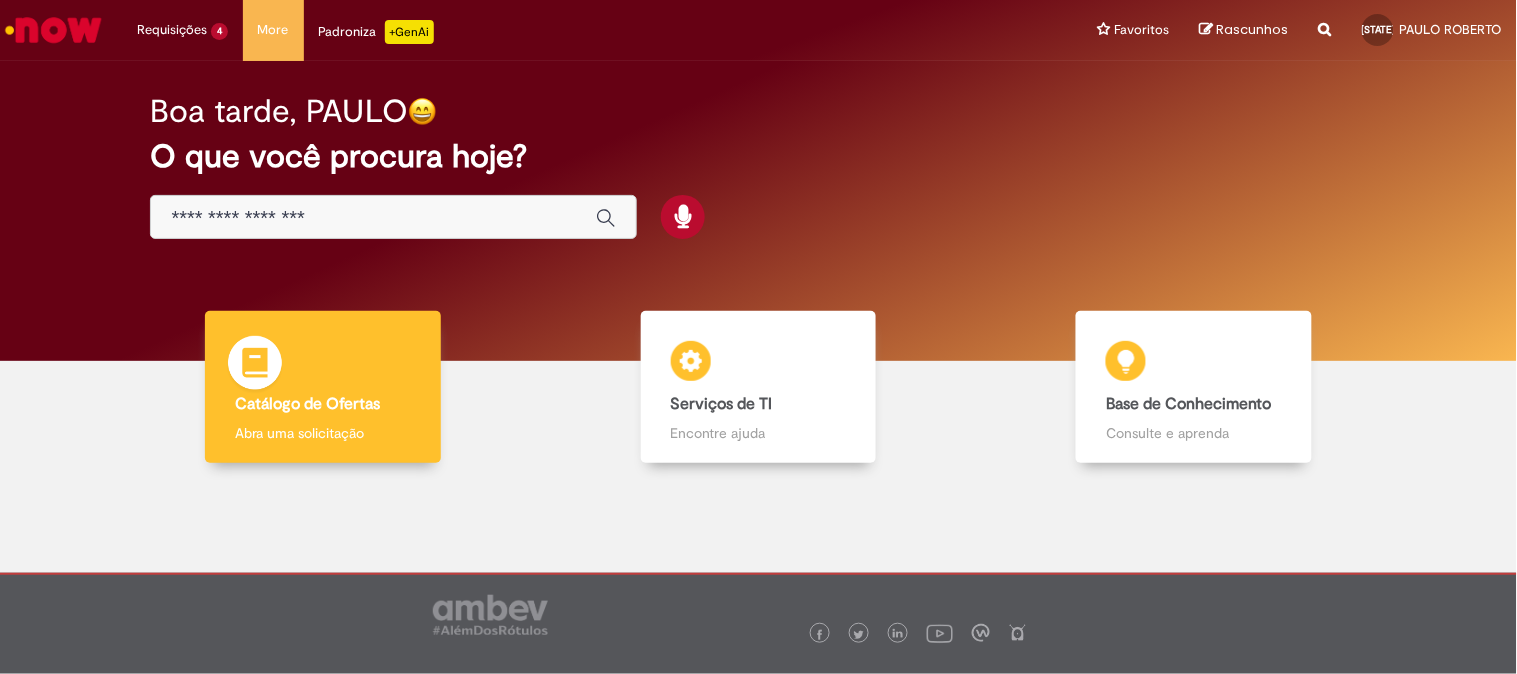 click on "Catálogo de Ofertas" at bounding box center [307, 404] 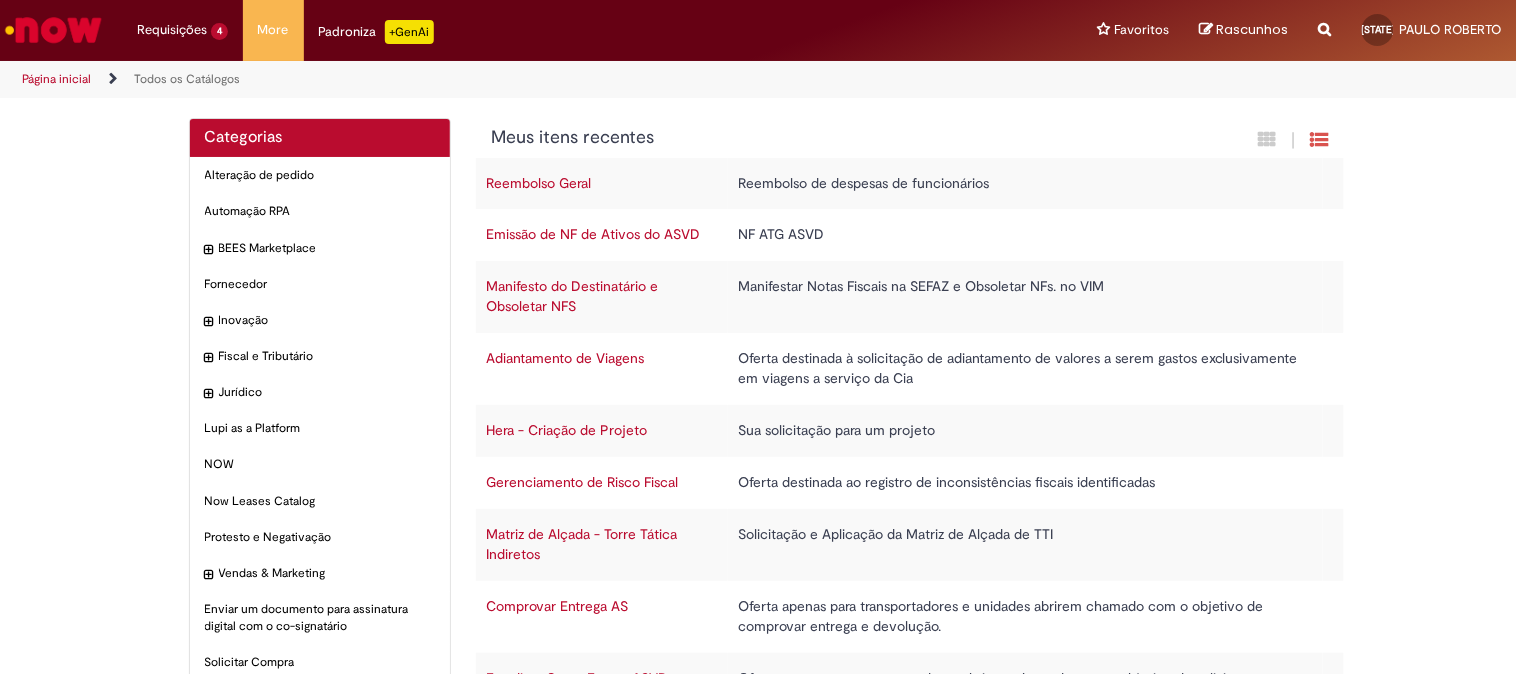 click at bounding box center (53, 30) 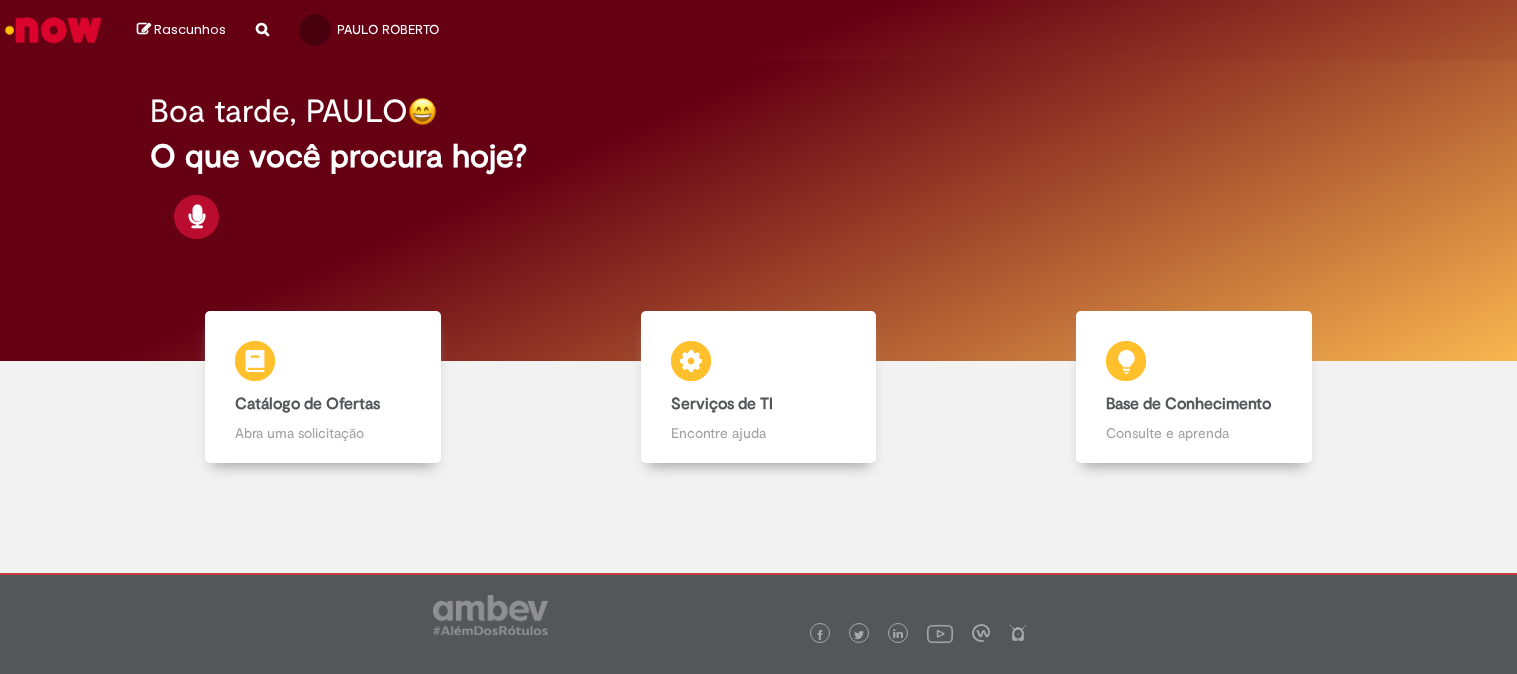 scroll, scrollTop: 0, scrollLeft: 0, axis: both 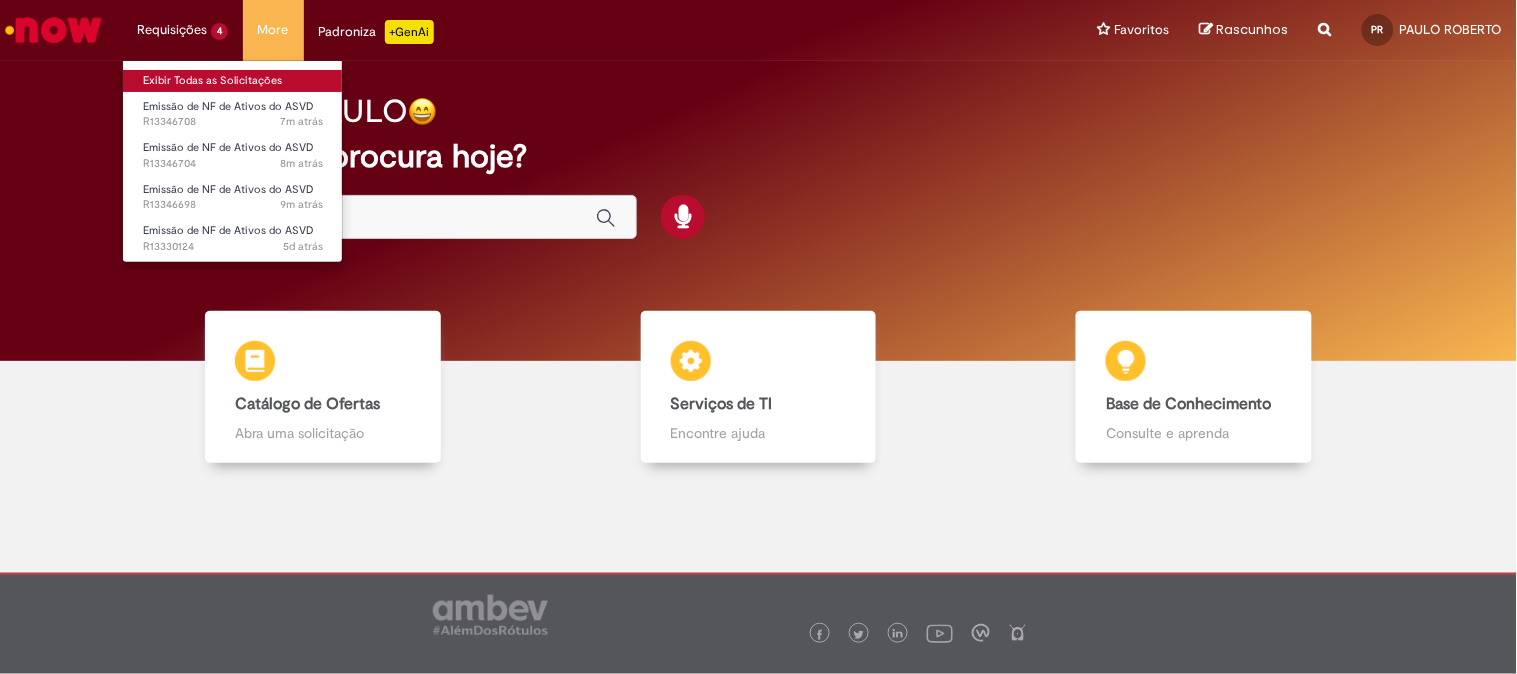 click on "Exibir Todas as Solicitações" at bounding box center [233, 81] 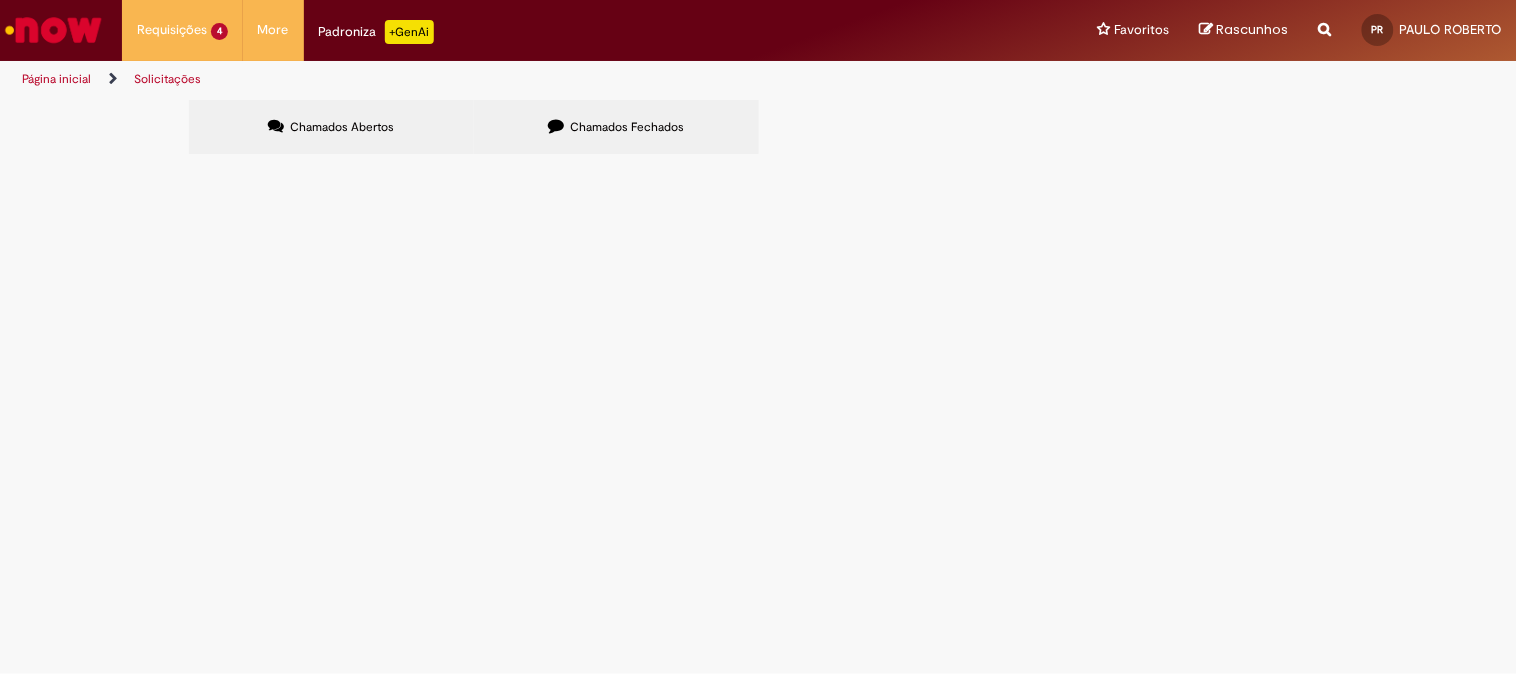 click on "NOTA PARA DESCARREGAR PALLET - 6101889572 MATHIAS" at bounding box center (0, 0) 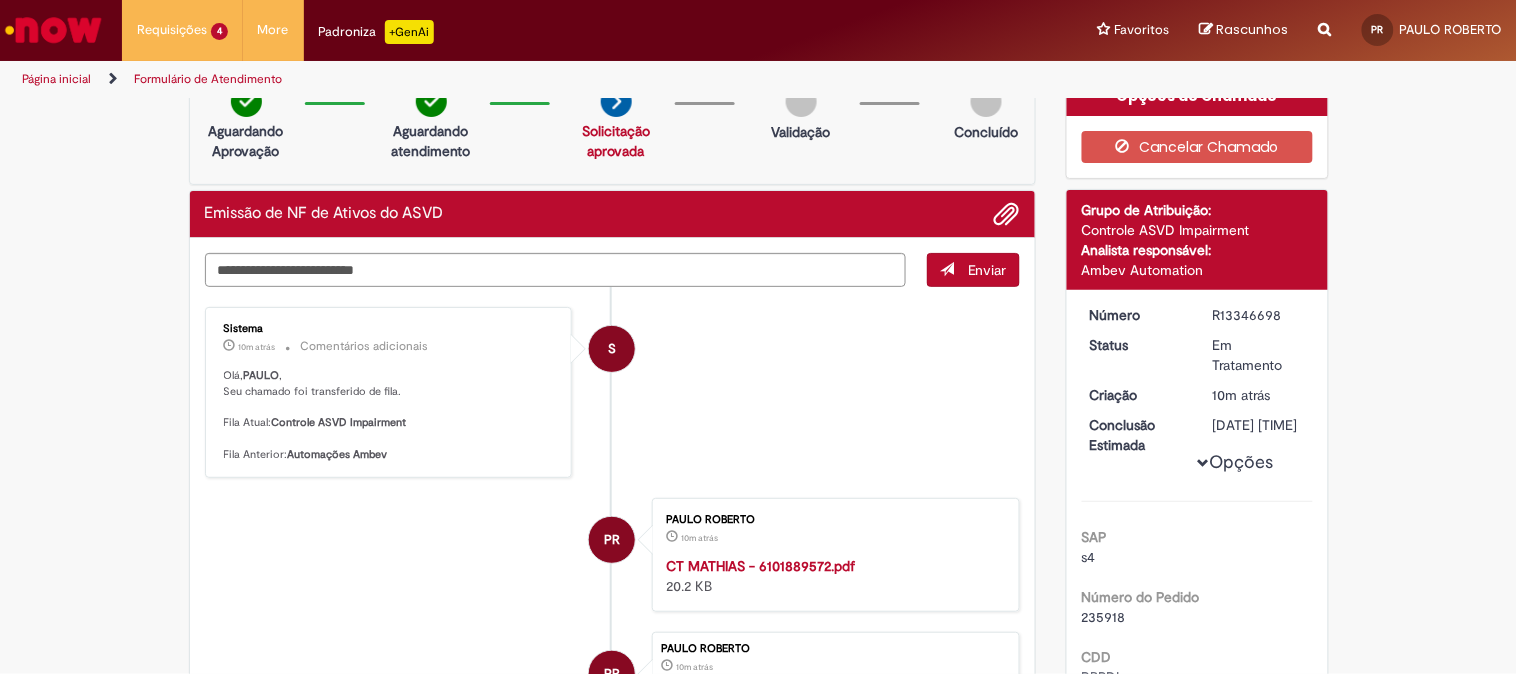 scroll, scrollTop: 0, scrollLeft: 0, axis: both 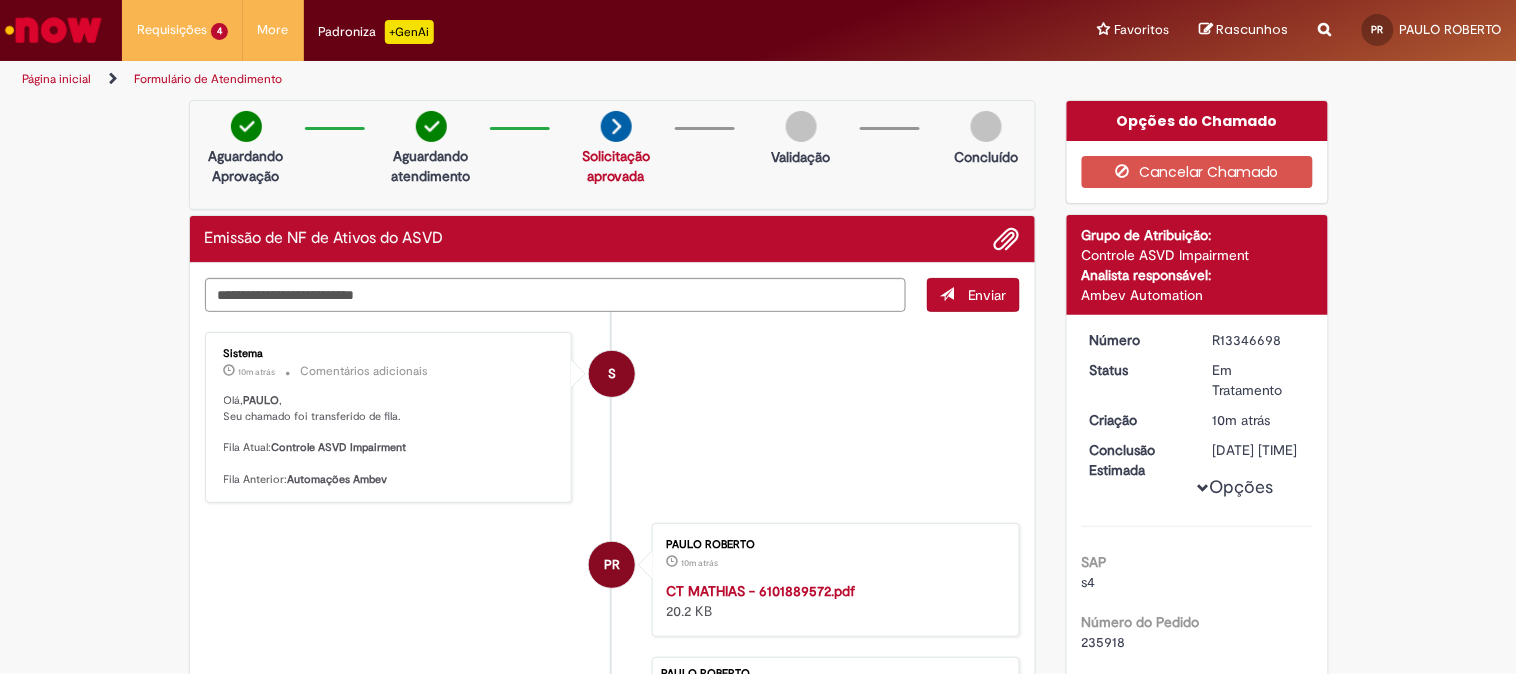 click at bounding box center (53, 30) 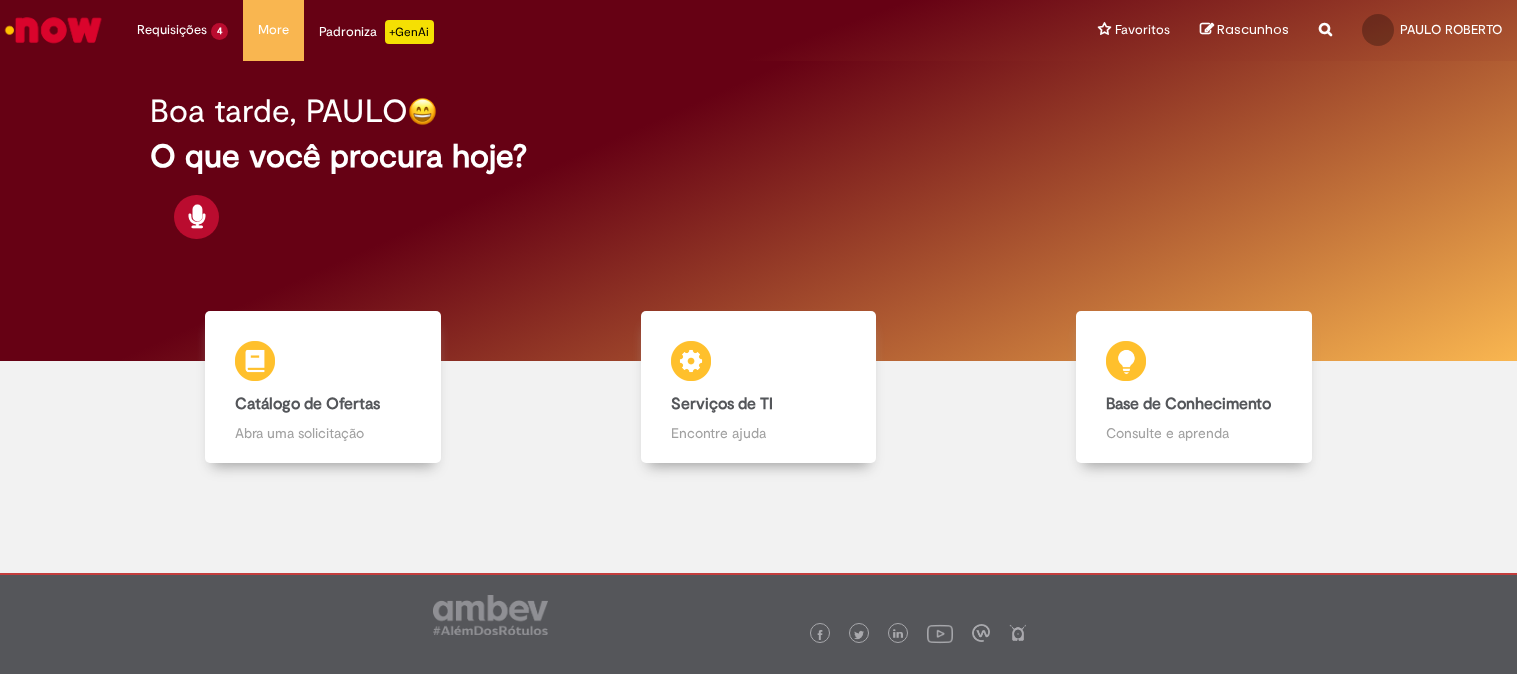 scroll, scrollTop: 0, scrollLeft: 0, axis: both 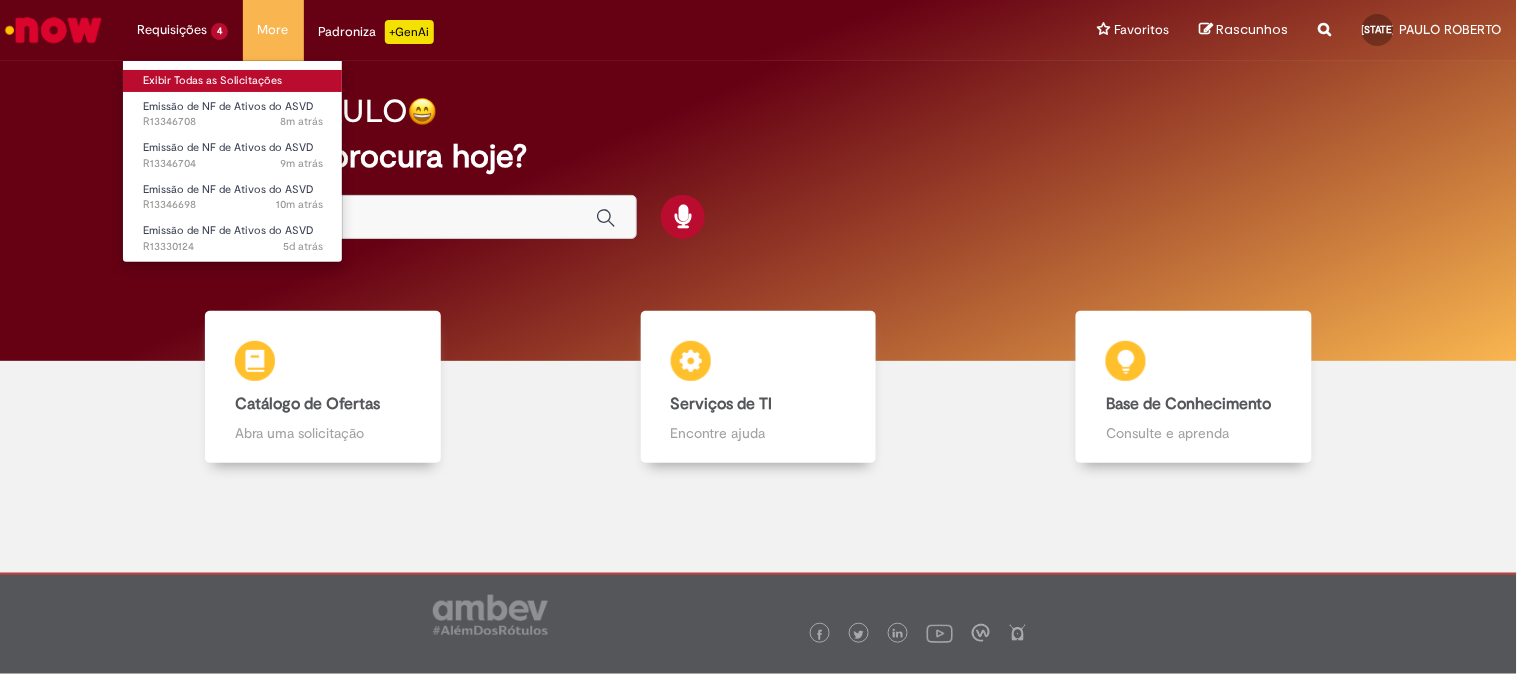 click on "Exibir Todas as Solicitações" at bounding box center (233, 81) 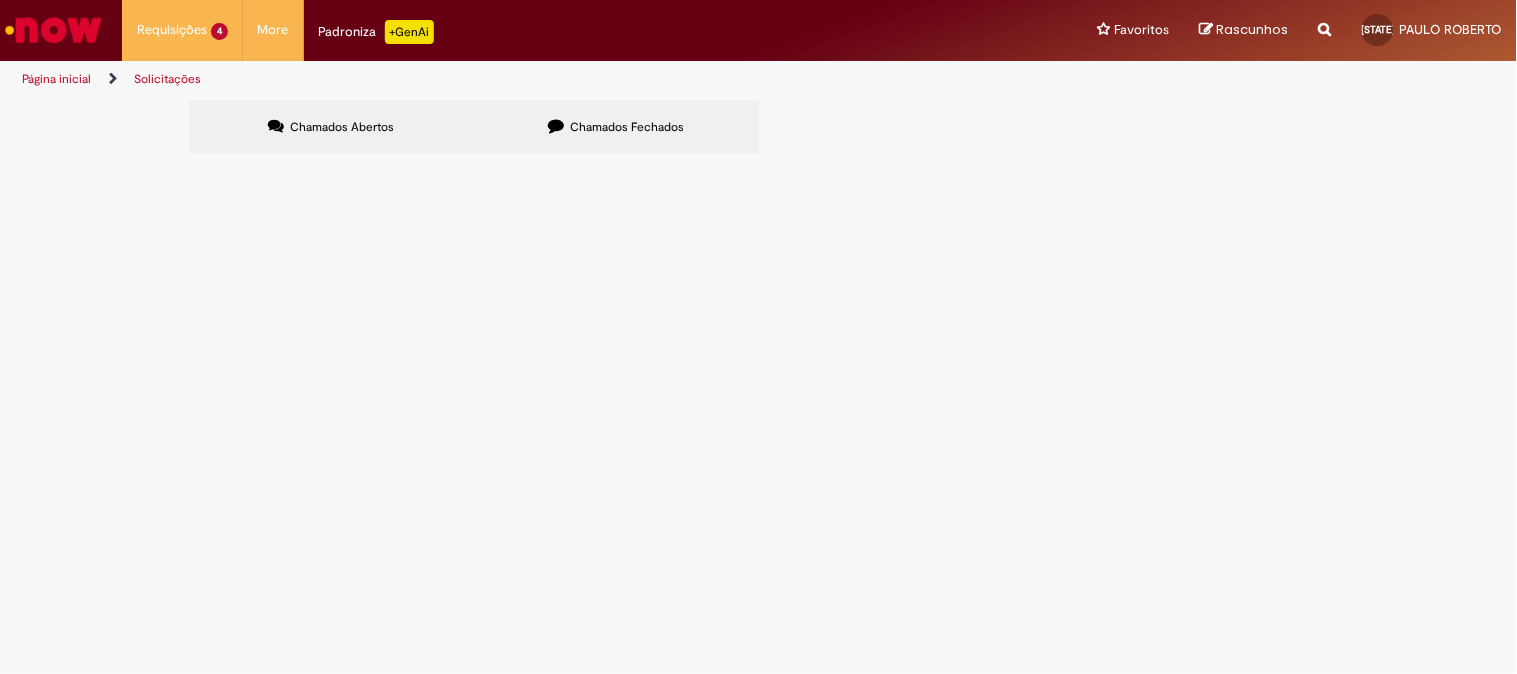 click on "NOTA PARA DESCARREGAR PALLET  - [NUMBER] - [NAME]" at bounding box center [0, 0] 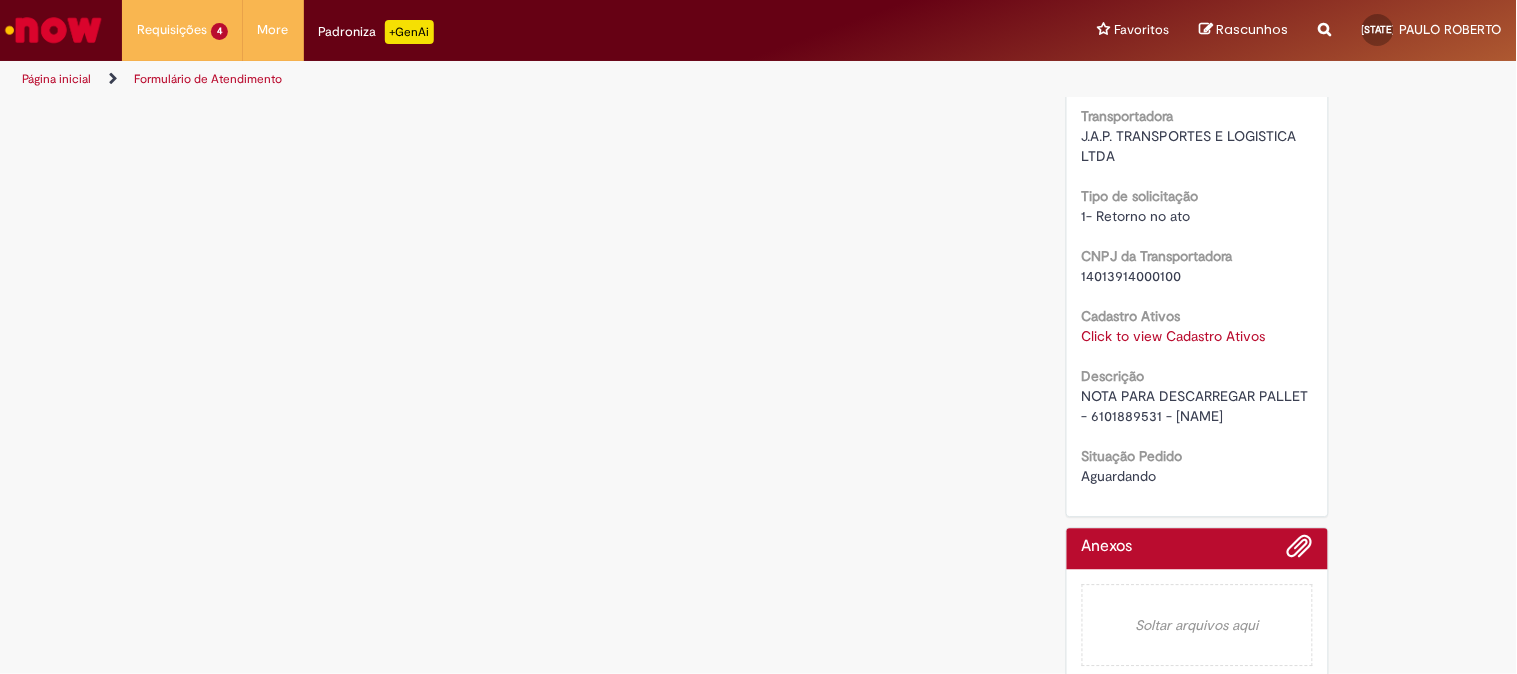 scroll, scrollTop: 1263, scrollLeft: 0, axis: vertical 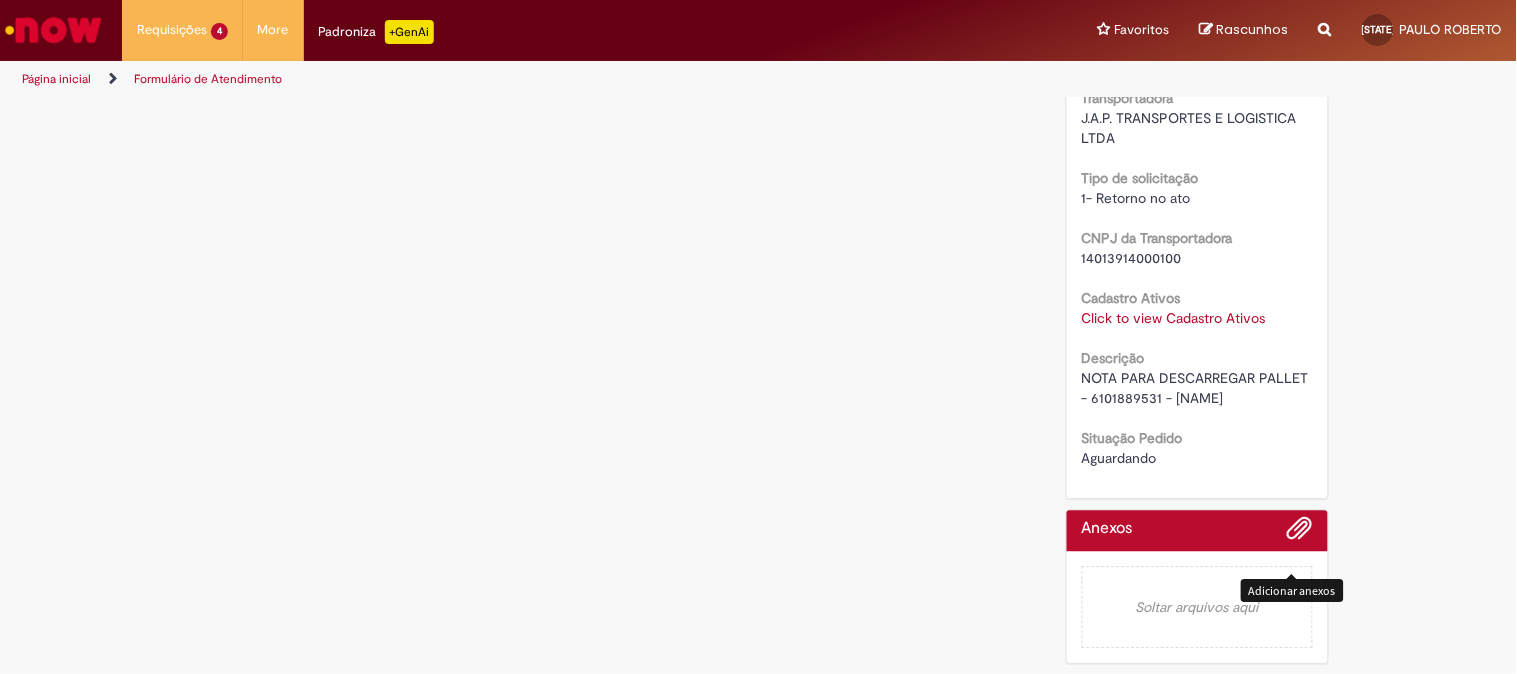 click at bounding box center (1300, 529) 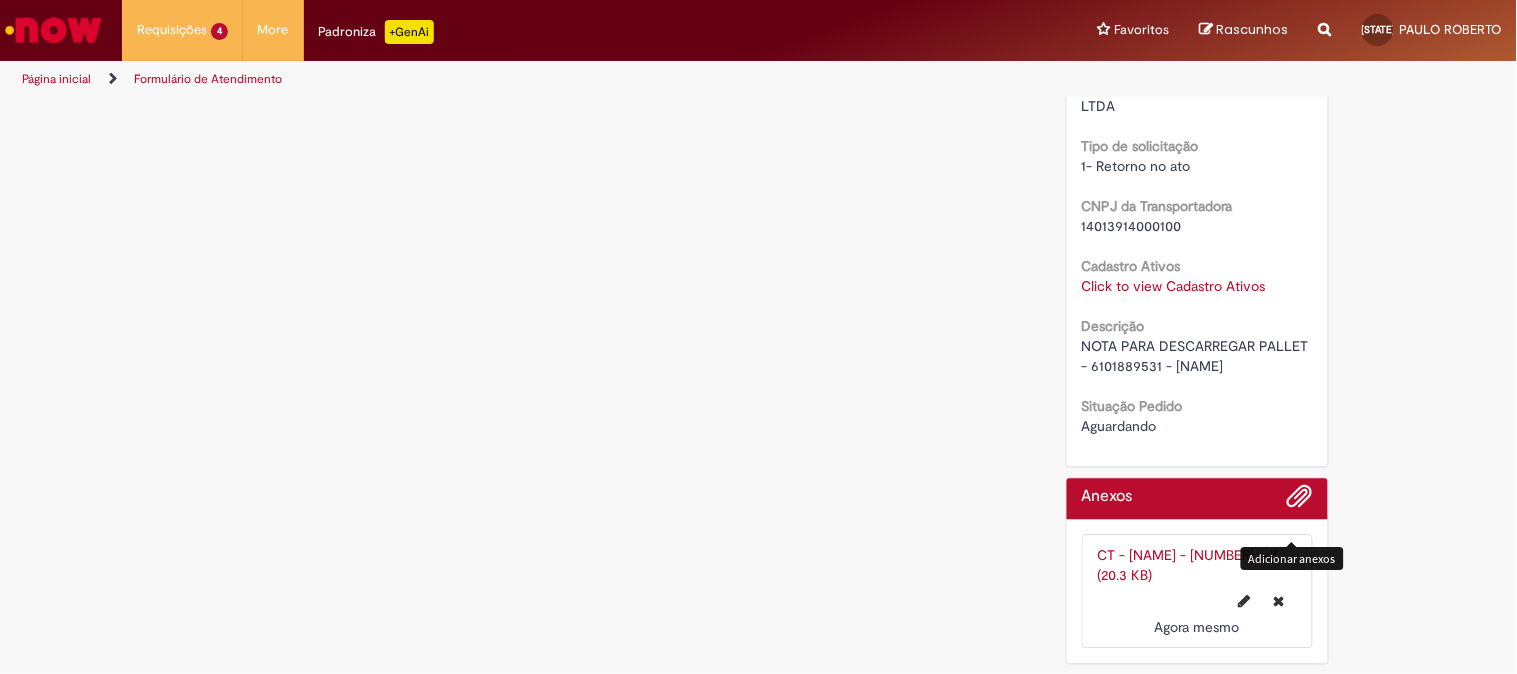 scroll, scrollTop: 1295, scrollLeft: 0, axis: vertical 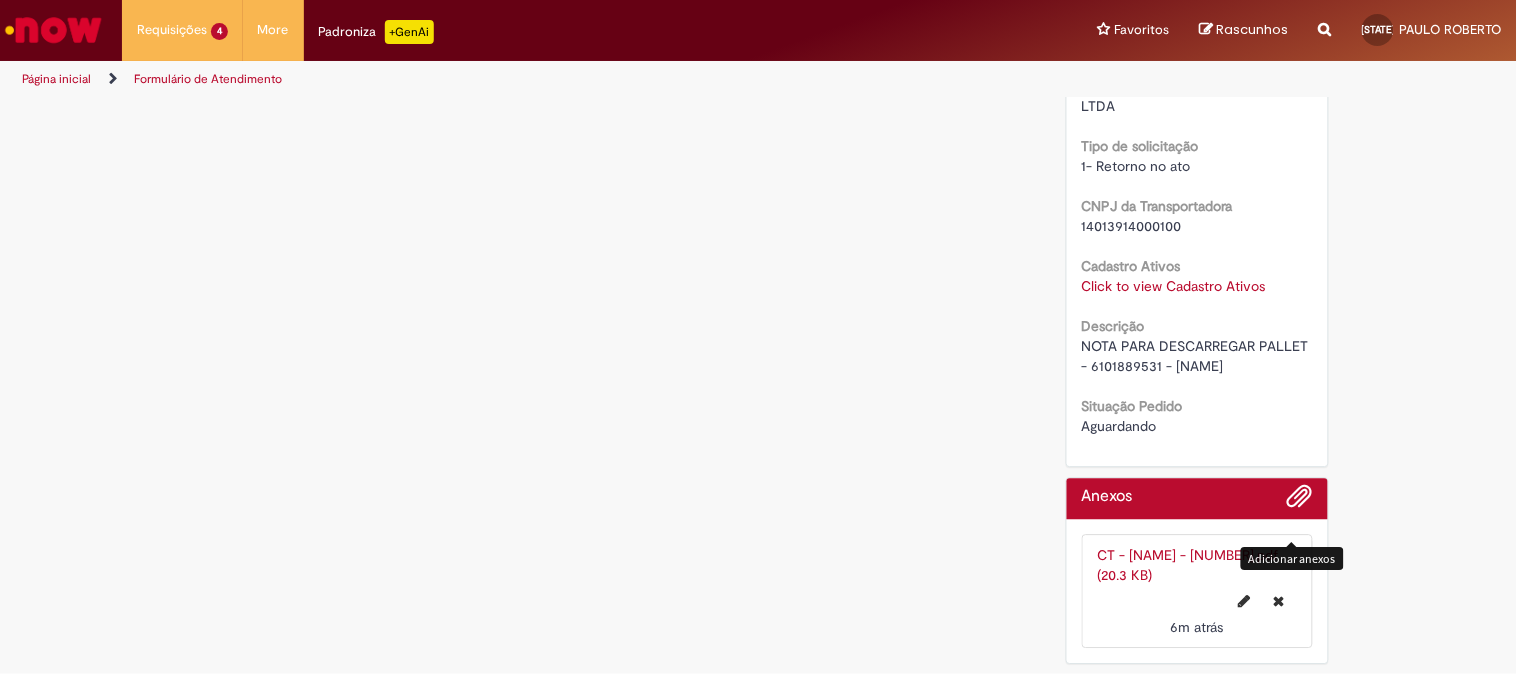 click at bounding box center (53, 30) 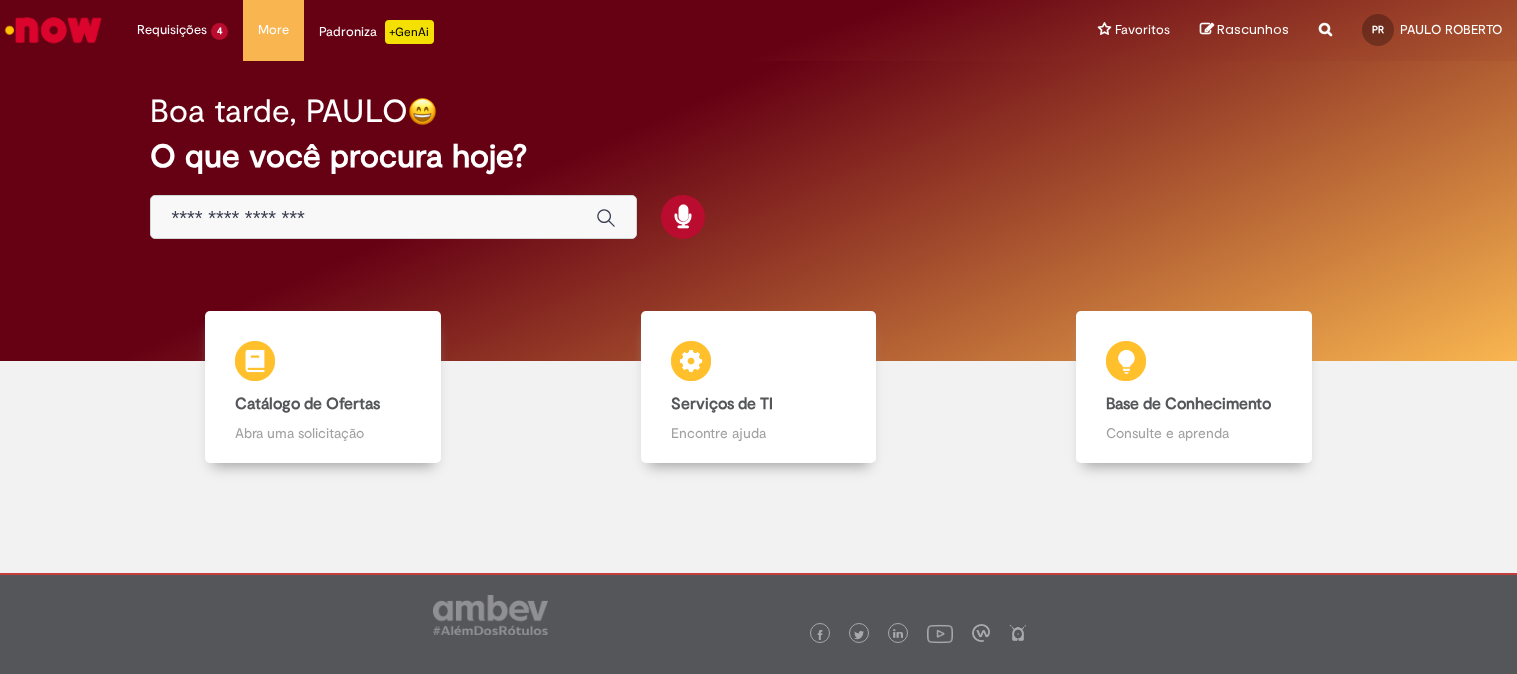 scroll, scrollTop: 0, scrollLeft: 0, axis: both 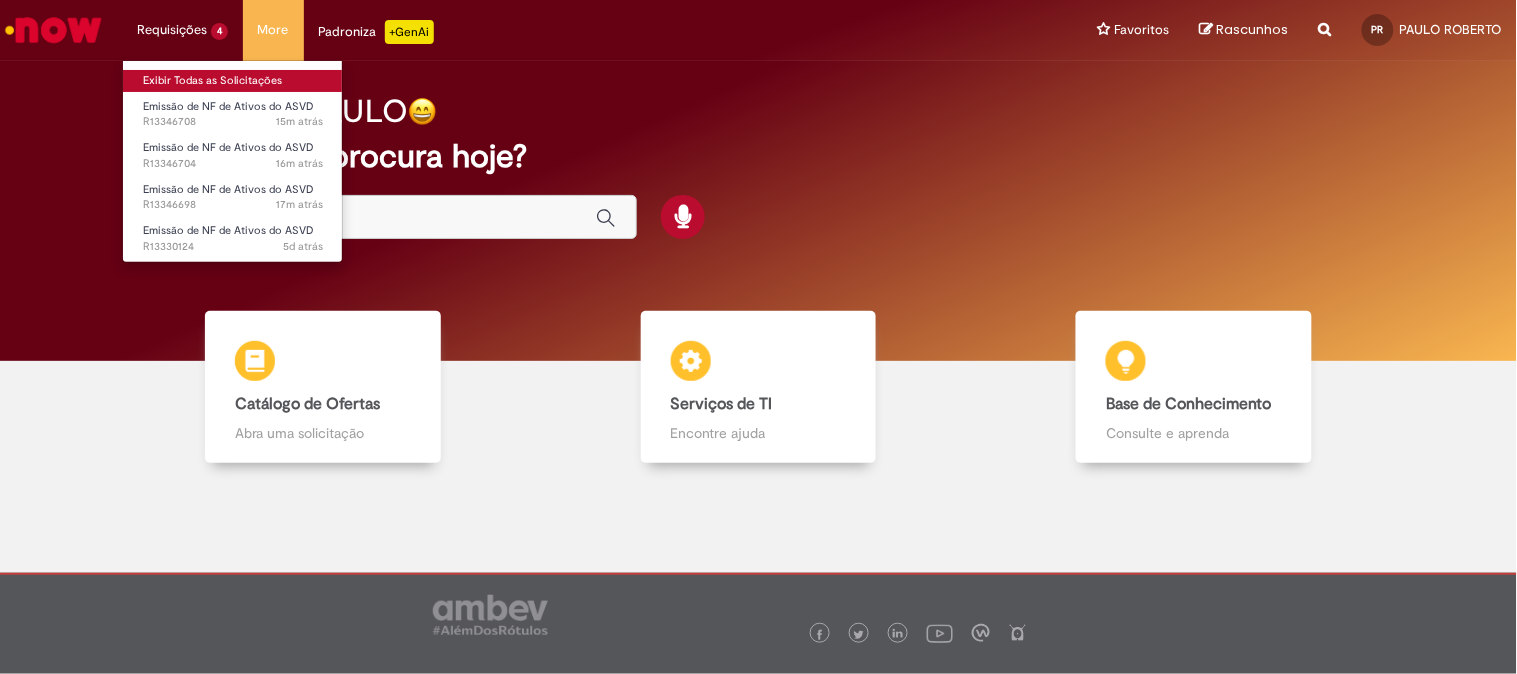 click on "Exibir Todas as Solicitações" at bounding box center (233, 81) 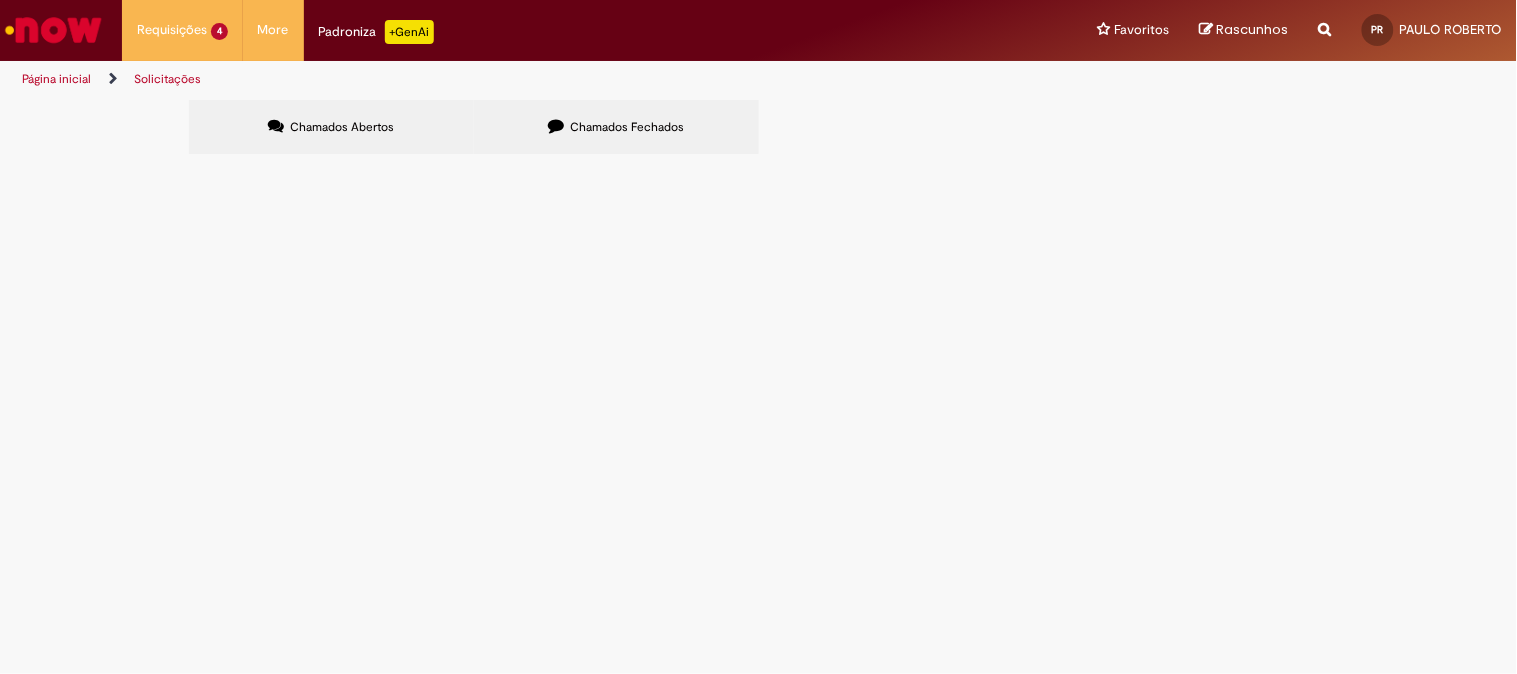 click on "NOTA PARA DESCARREGAR PALLET - 6101889572 MATHIAS" at bounding box center (0, 0) 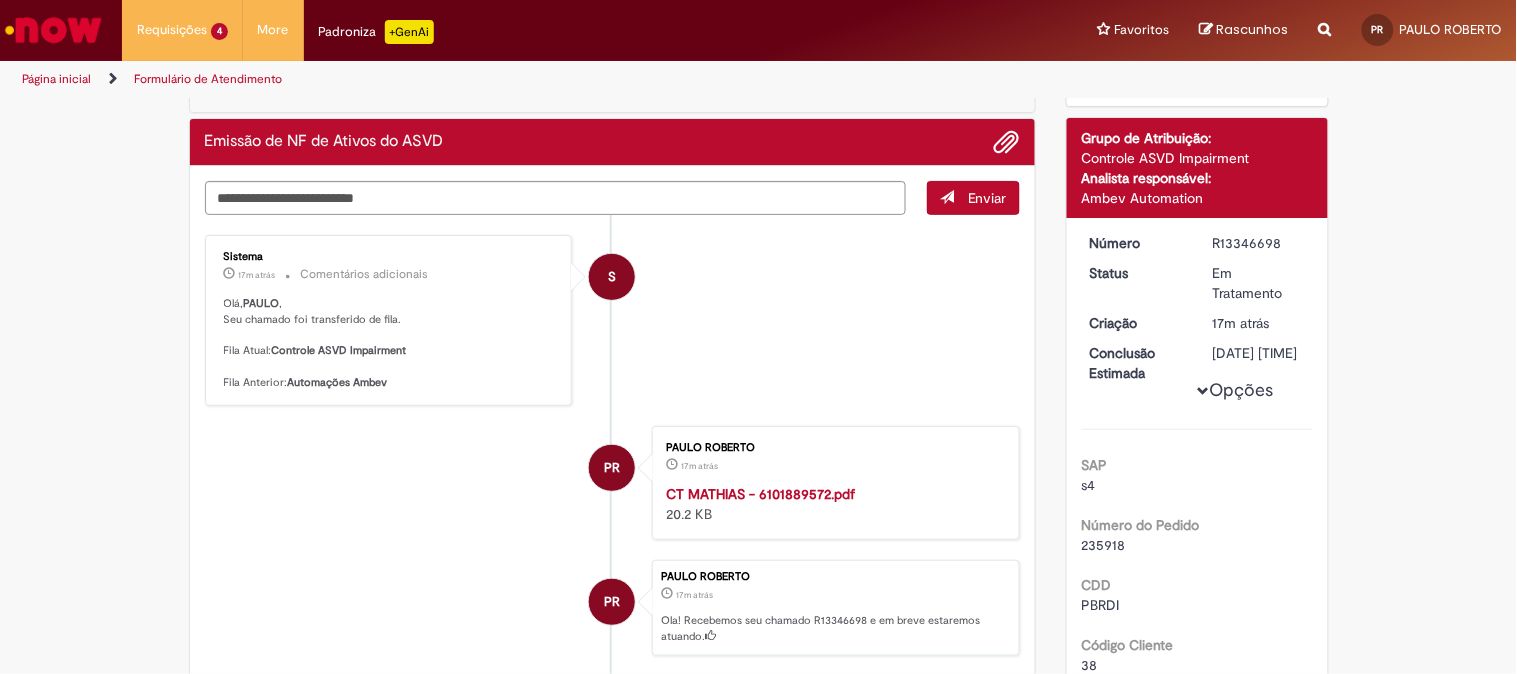 scroll, scrollTop: 0, scrollLeft: 0, axis: both 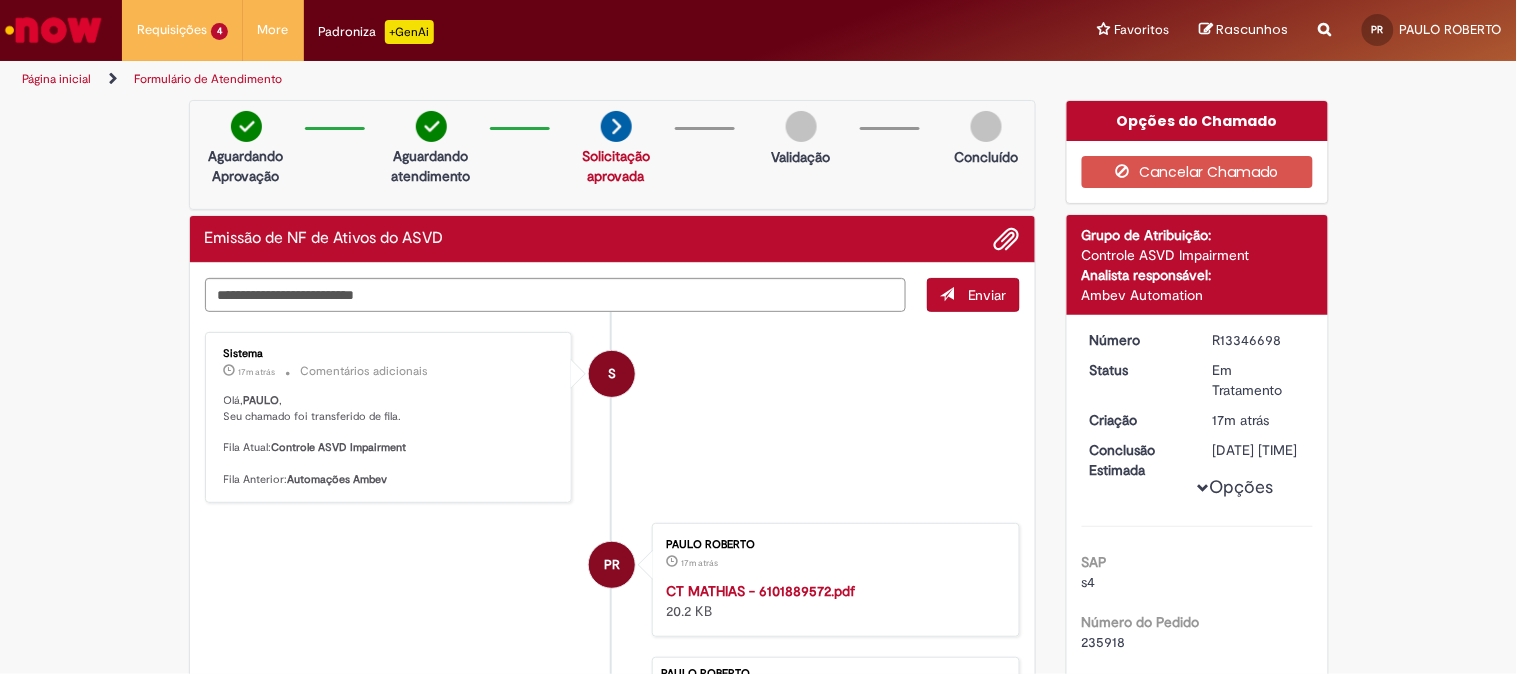click at bounding box center (53, 30) 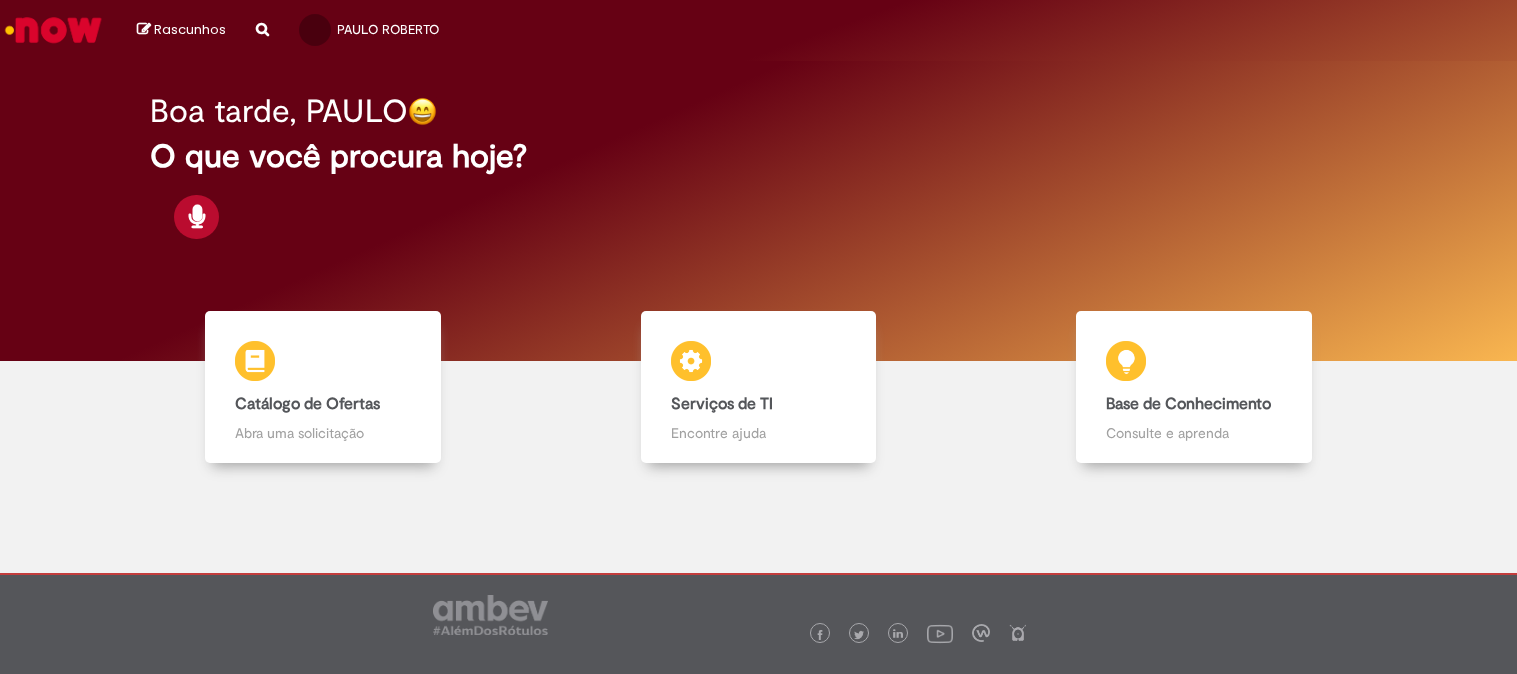 scroll, scrollTop: 0, scrollLeft: 0, axis: both 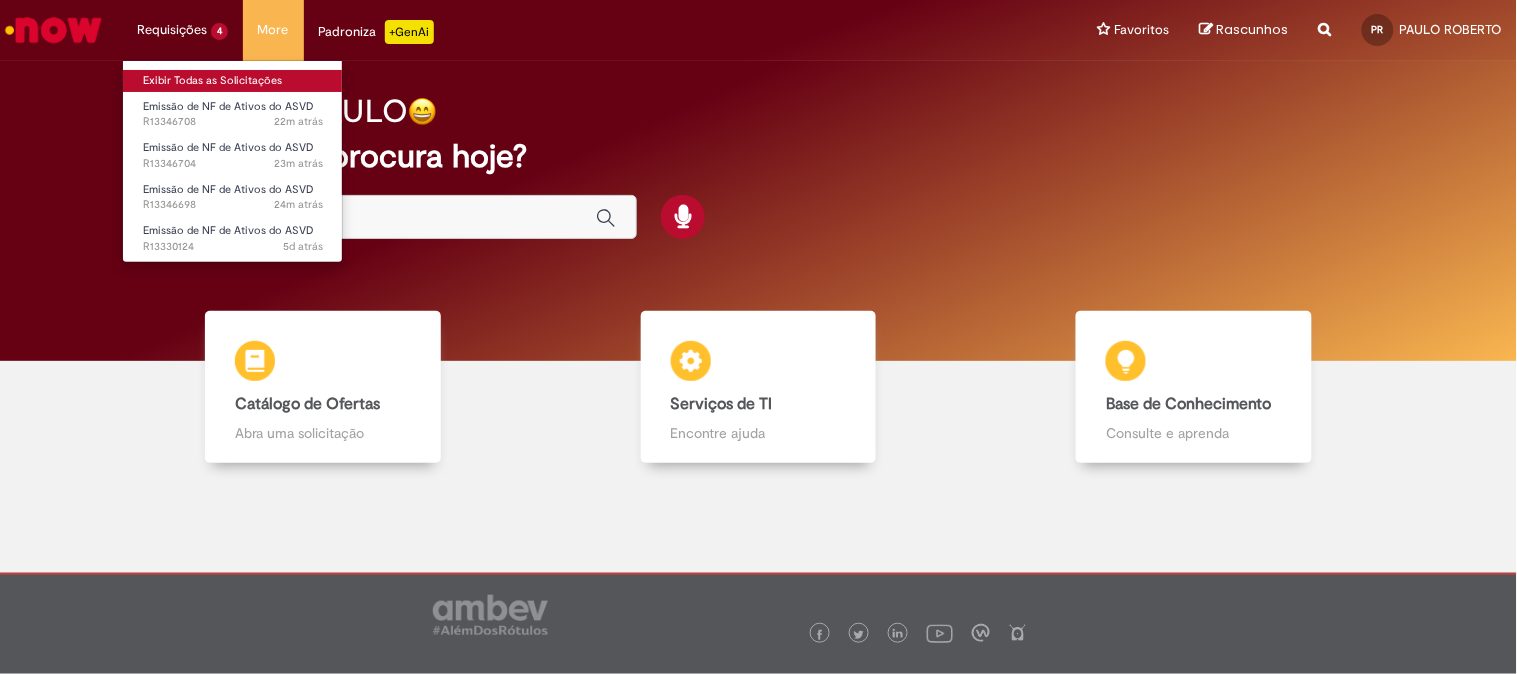click on "Exibir Todas as Solicitações" at bounding box center [233, 81] 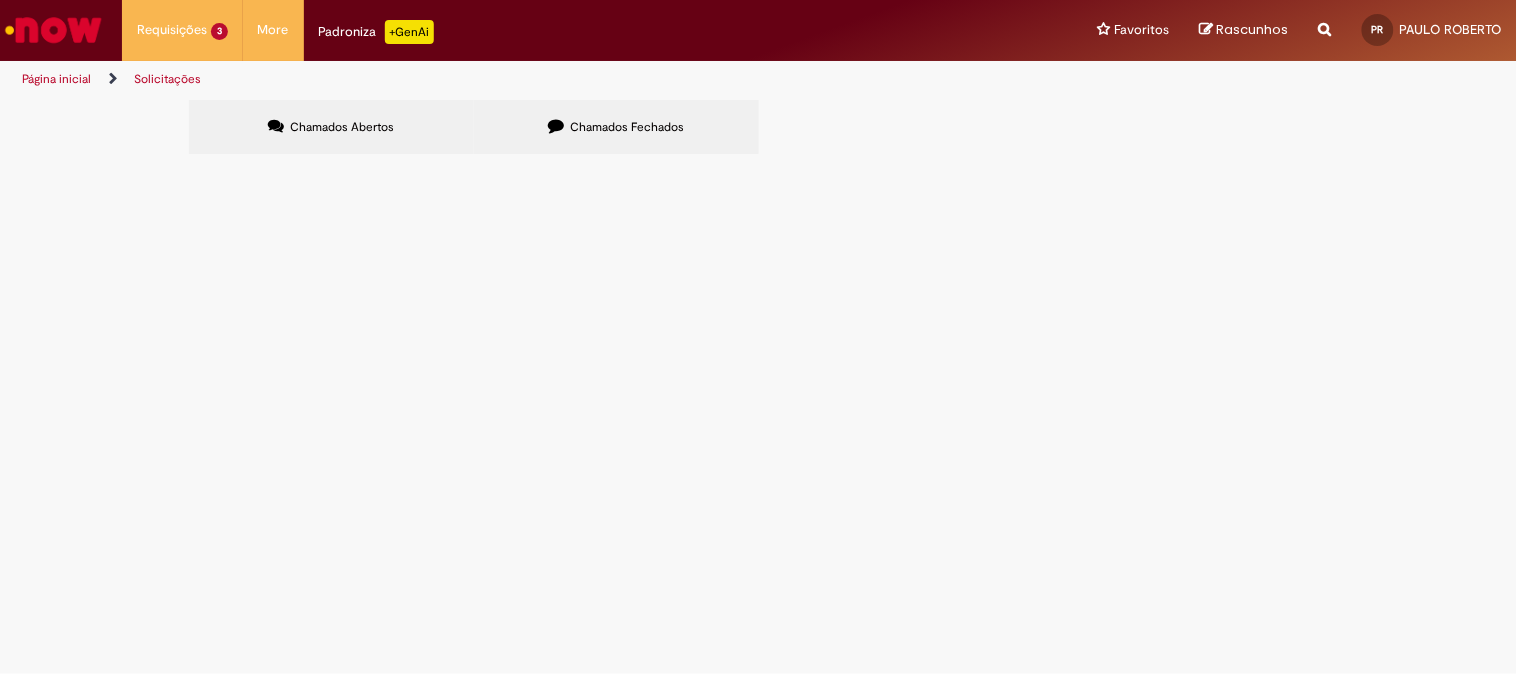 click on "Chamados Fechados" at bounding box center (627, 127) 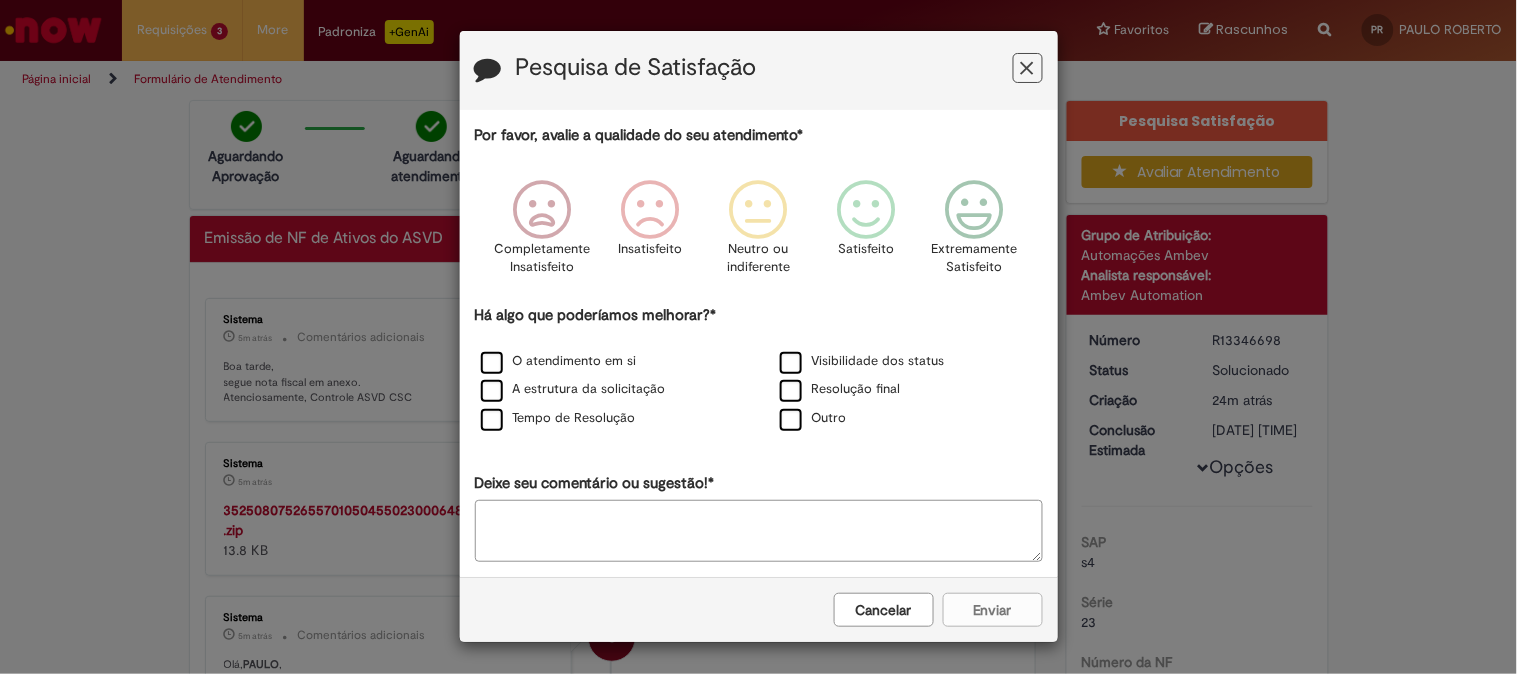 click at bounding box center [1027, 68] 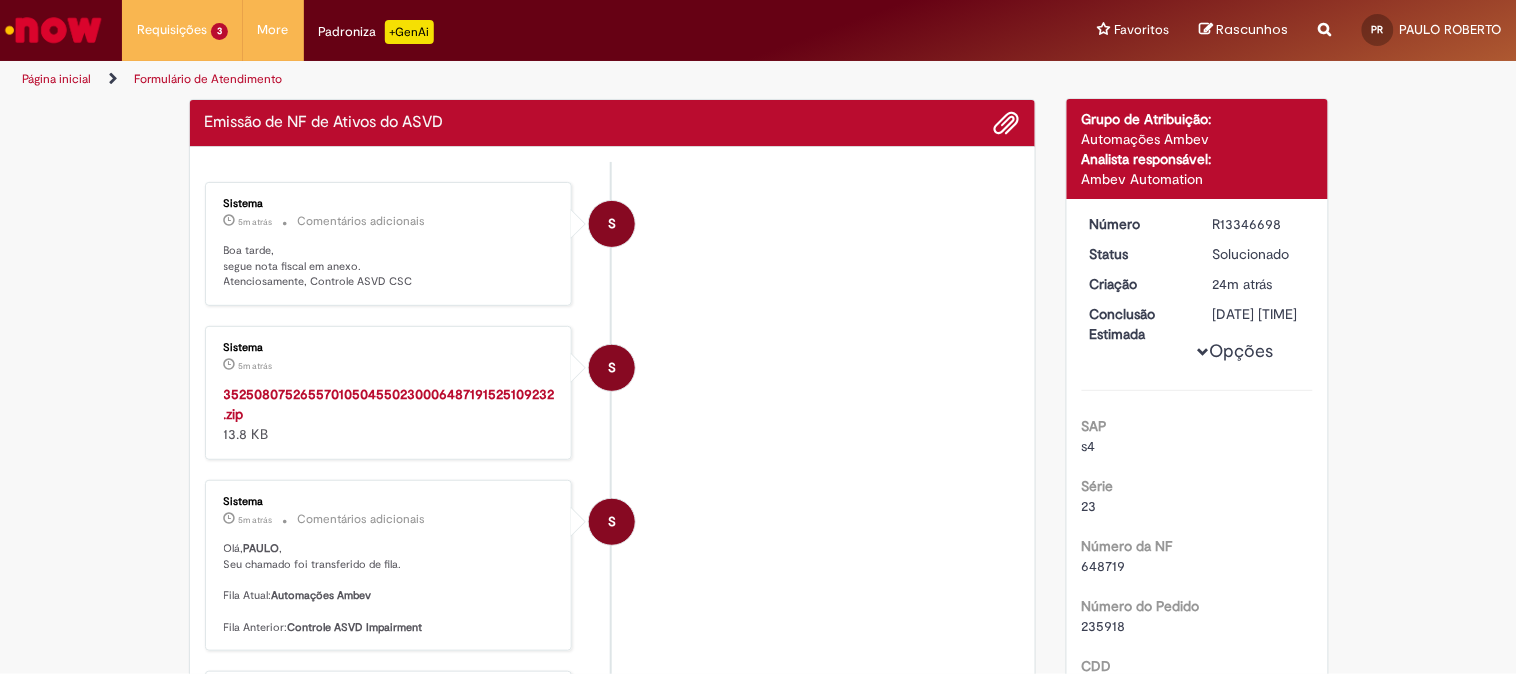 scroll, scrollTop: 222, scrollLeft: 0, axis: vertical 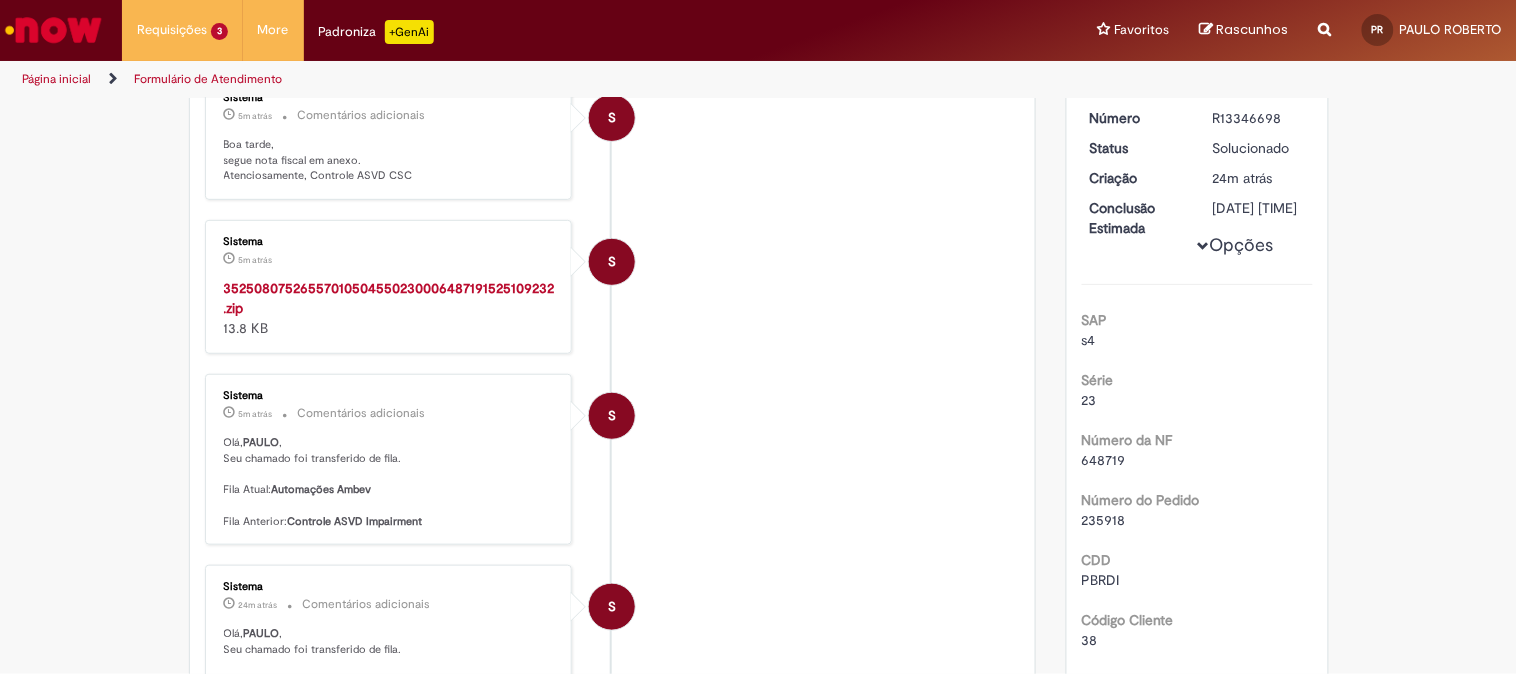 click on "35250807526557010504550230006487191525109232.zip" at bounding box center (389, 298) 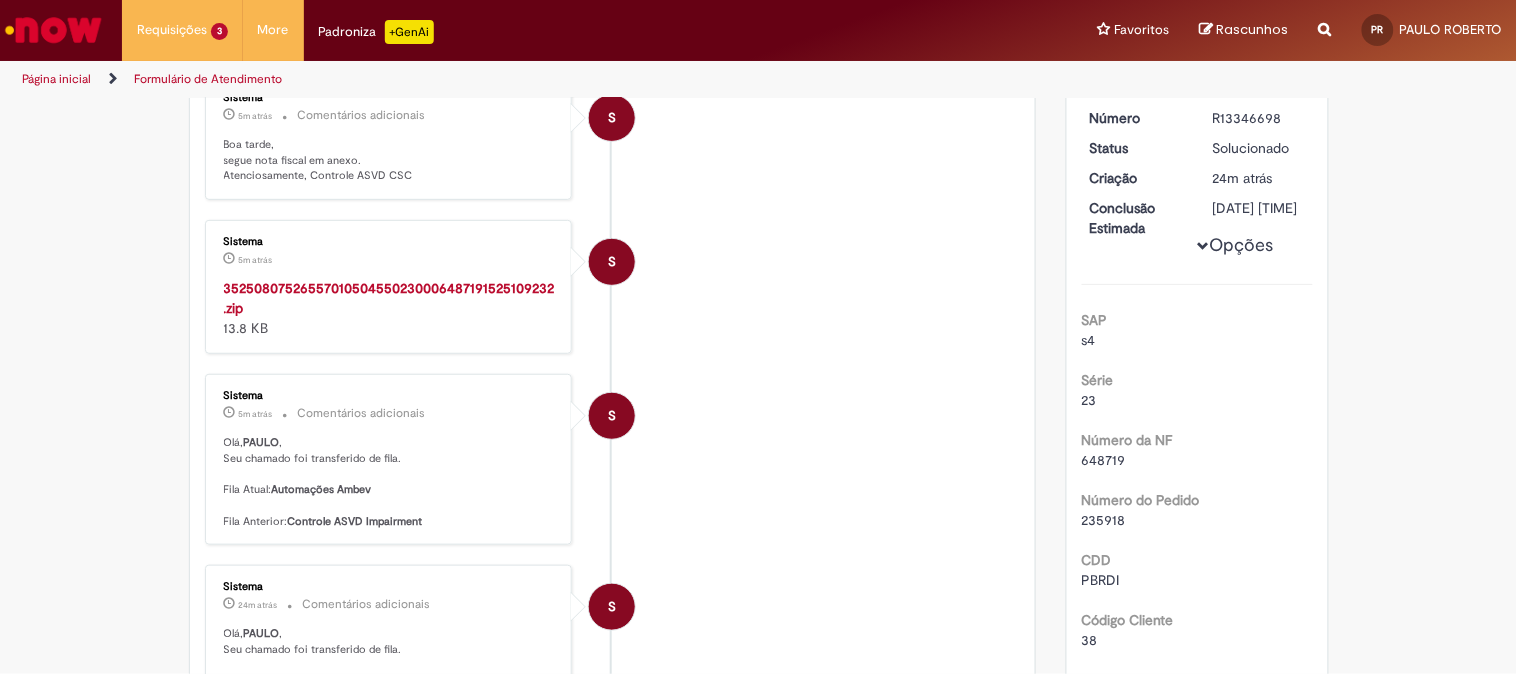 click on "S
Sistema
5m atrás 5 minutos atrás     Comentários adicionais
Boa tarde,
segue nota fiscal em anexo.
Atenciosamente, Controle ASVD CSC" at bounding box center [613, 138] 